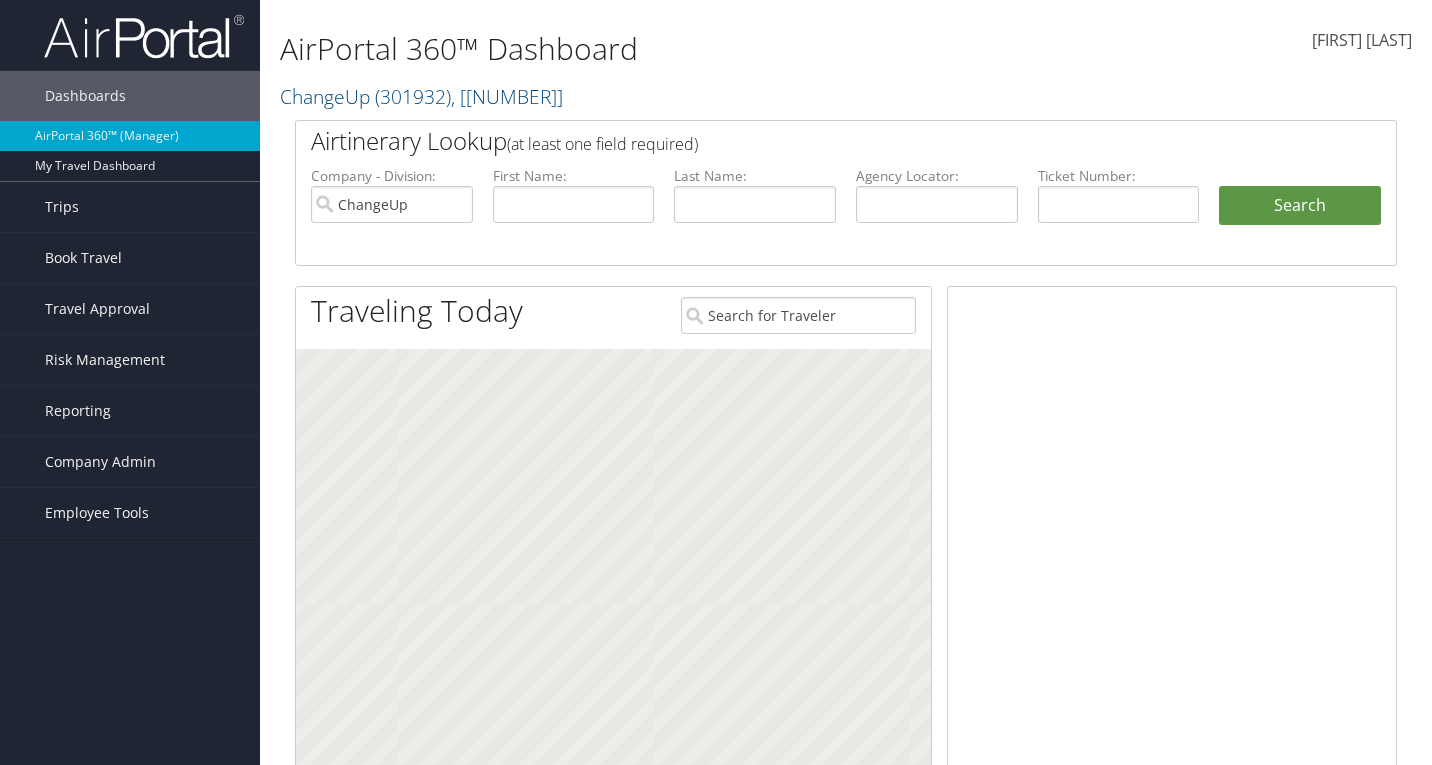 scroll, scrollTop: 0, scrollLeft: 0, axis: both 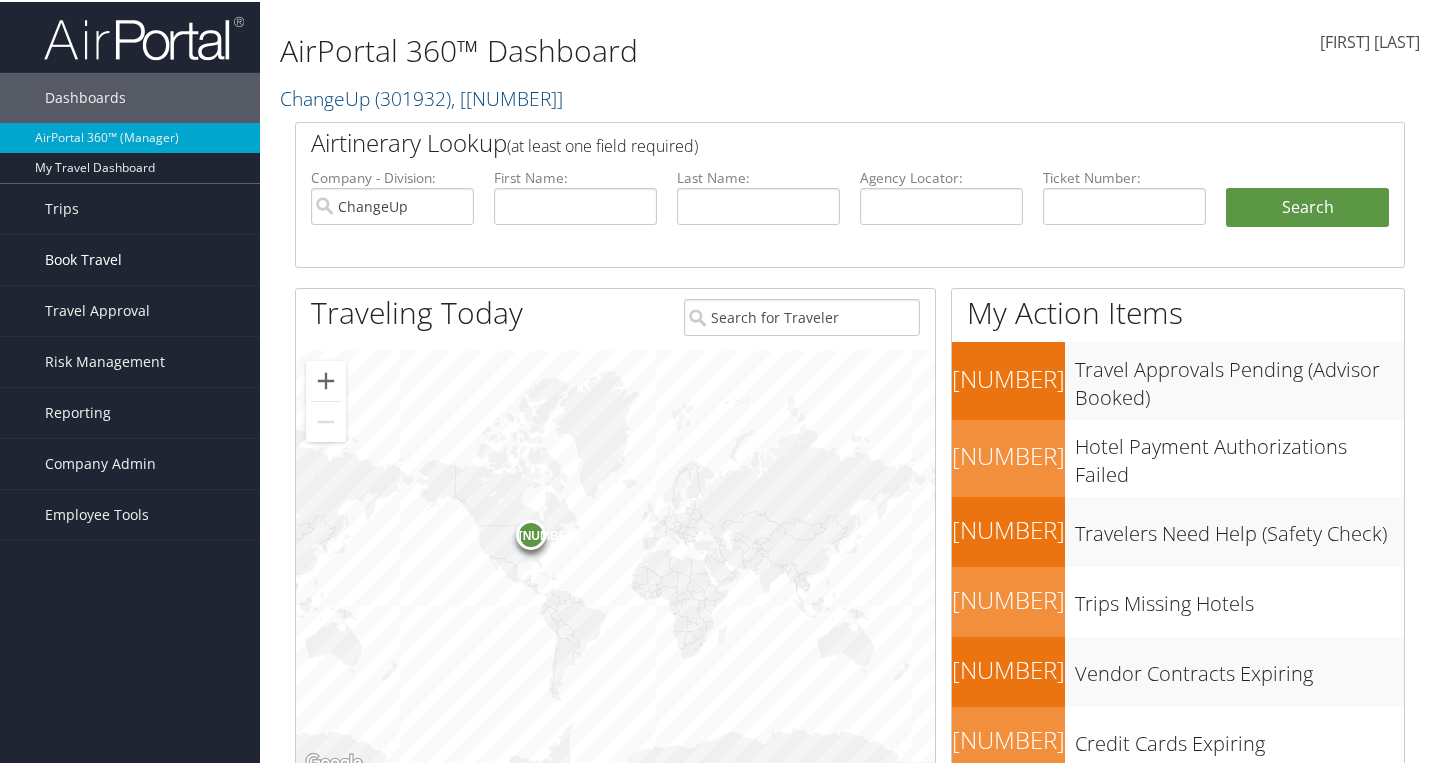 click on "Book Travel" at bounding box center (83, 258) 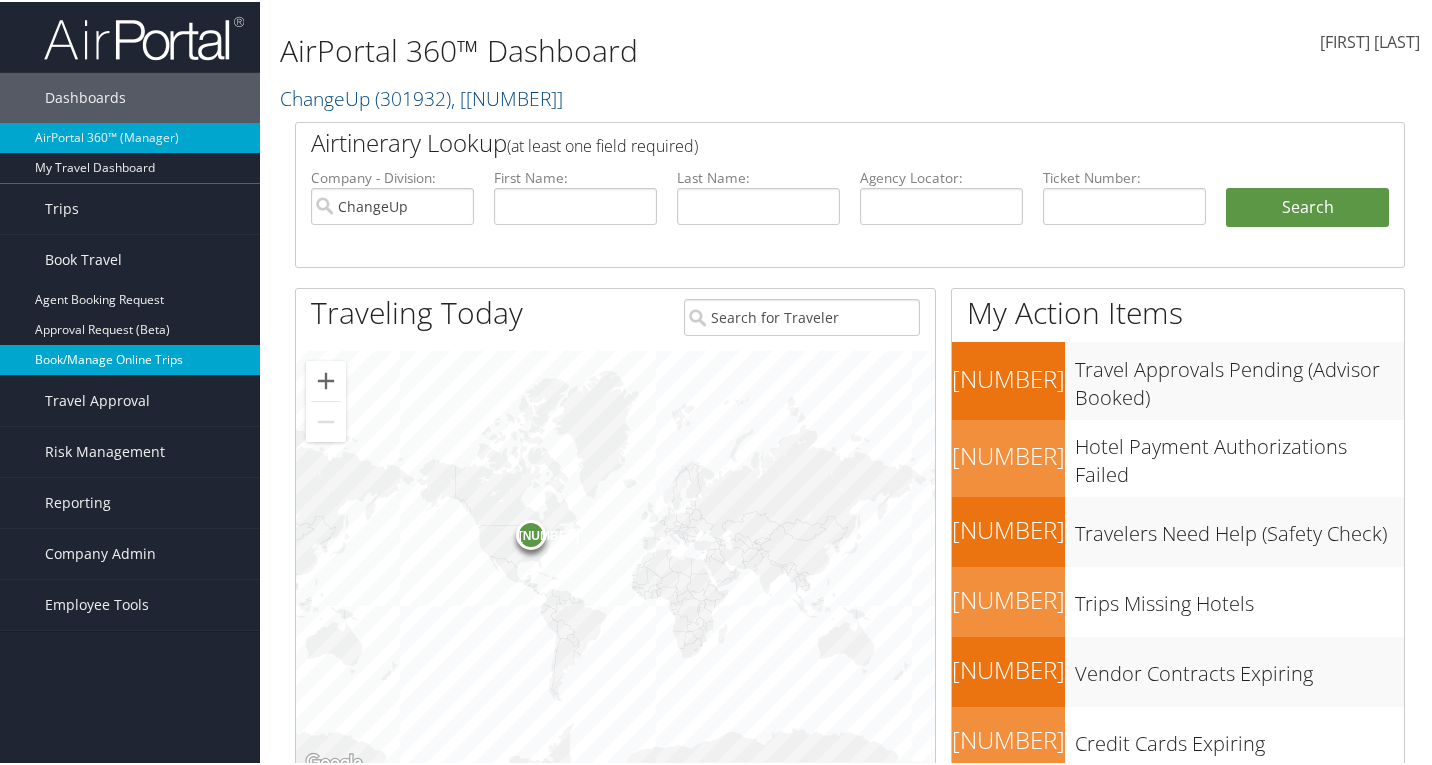 click on "Book/Manage Online Trips" at bounding box center [130, 358] 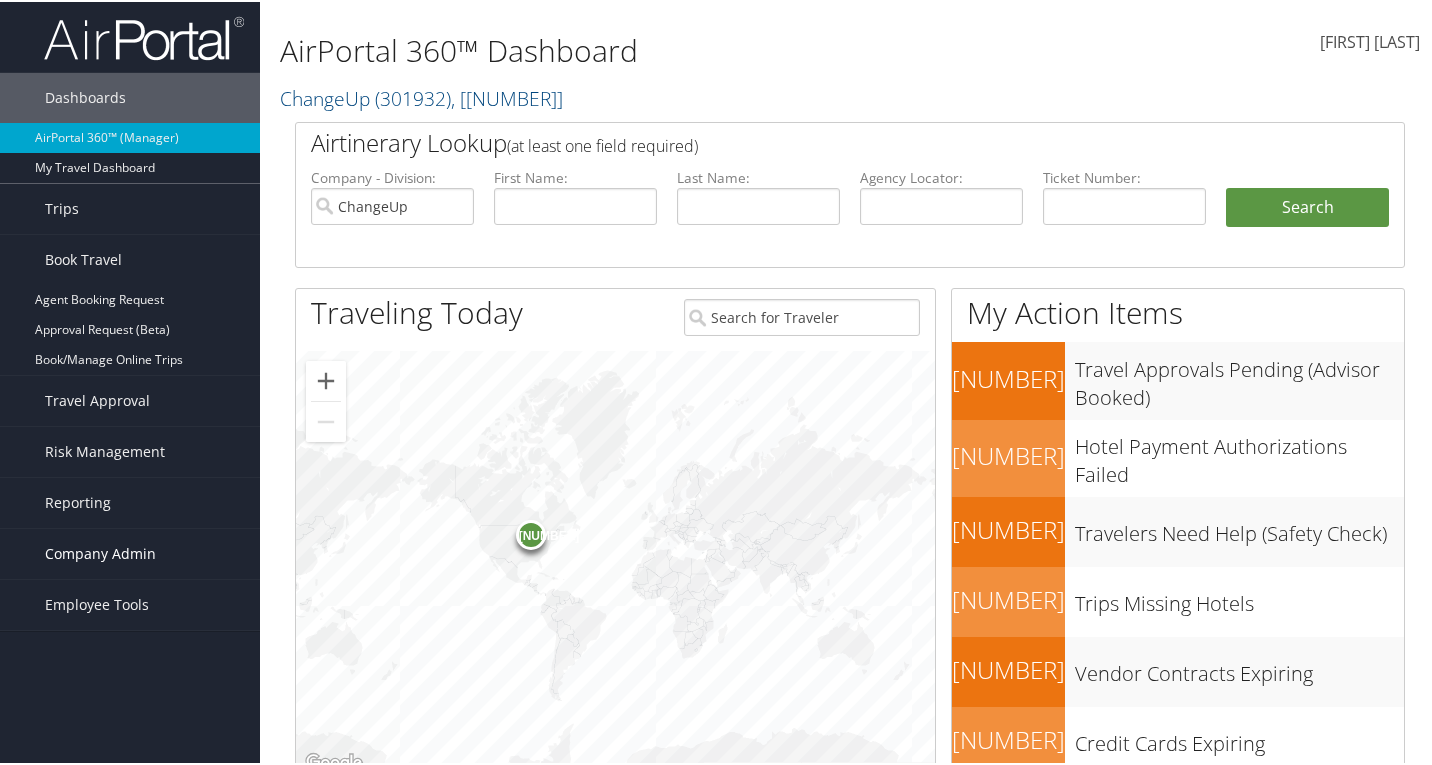 click on "Company Admin" at bounding box center (100, 552) 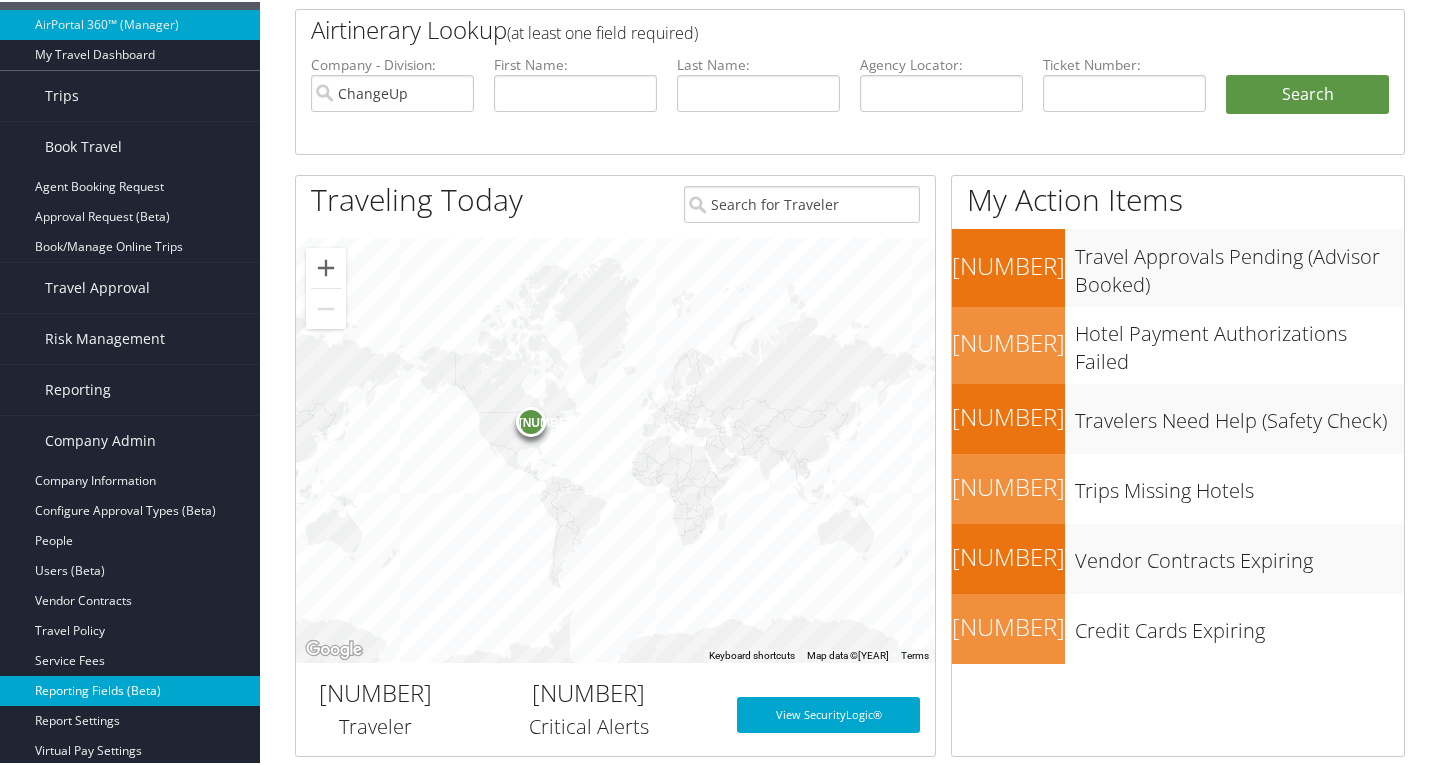 scroll, scrollTop: 200, scrollLeft: 0, axis: vertical 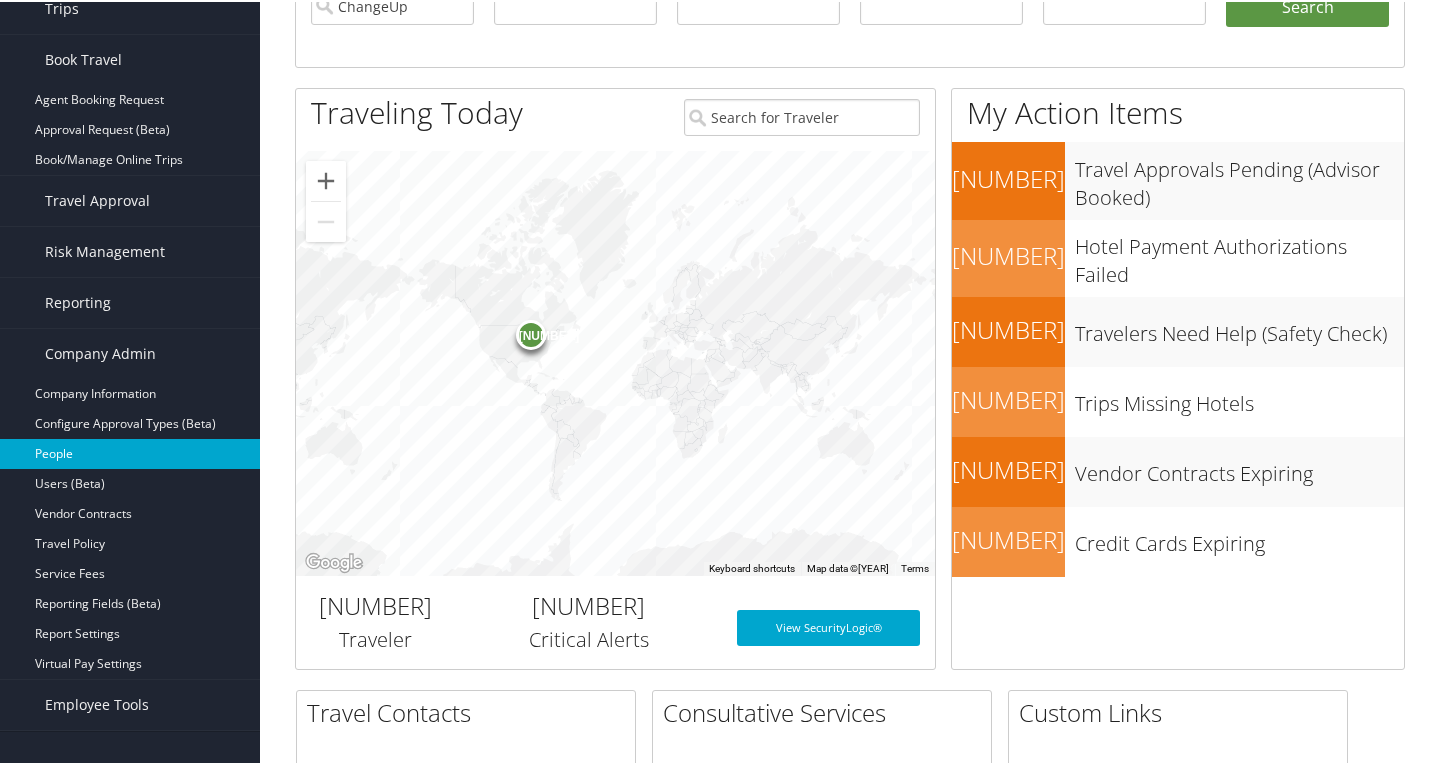 click on "People" at bounding box center (130, 452) 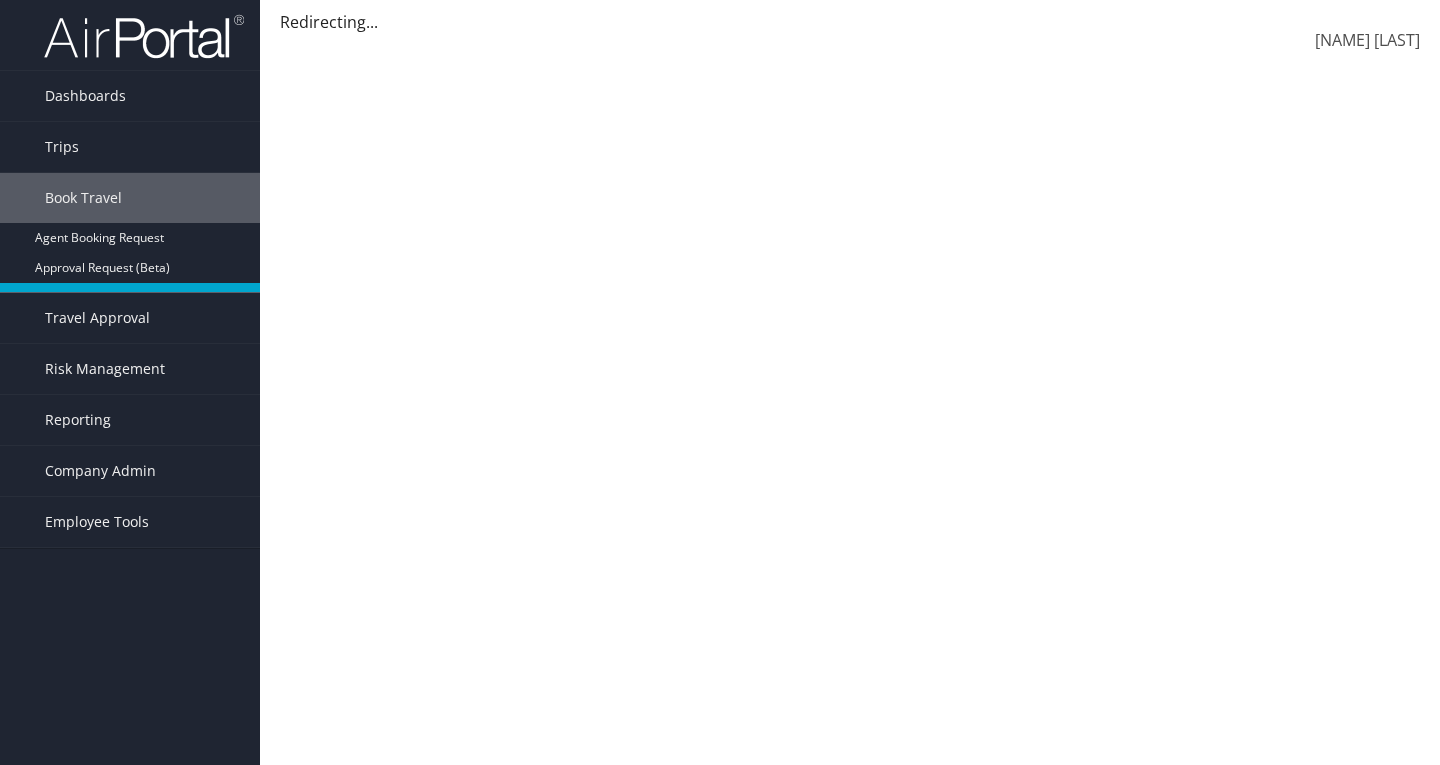 scroll, scrollTop: 0, scrollLeft: 0, axis: both 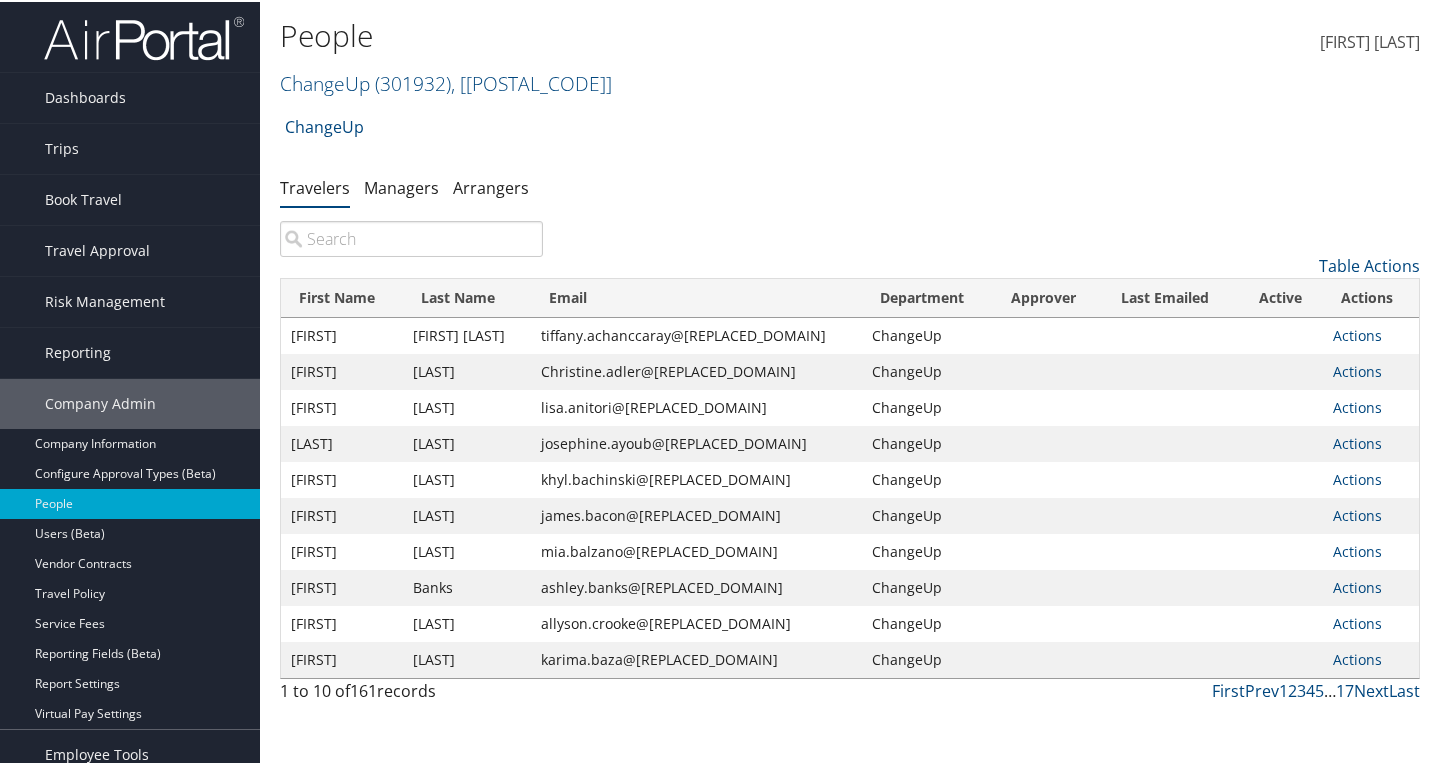 click at bounding box center [411, 237] 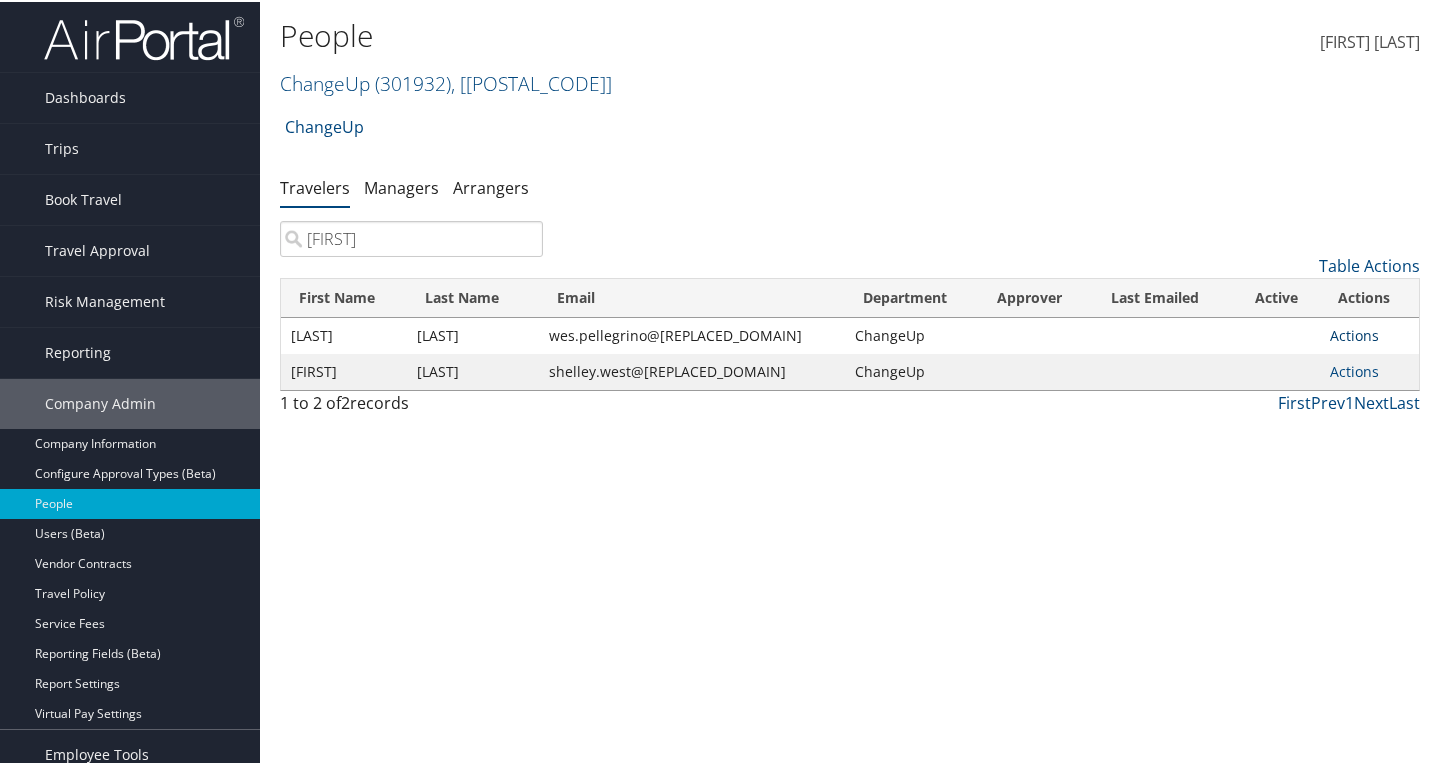 type on "wes" 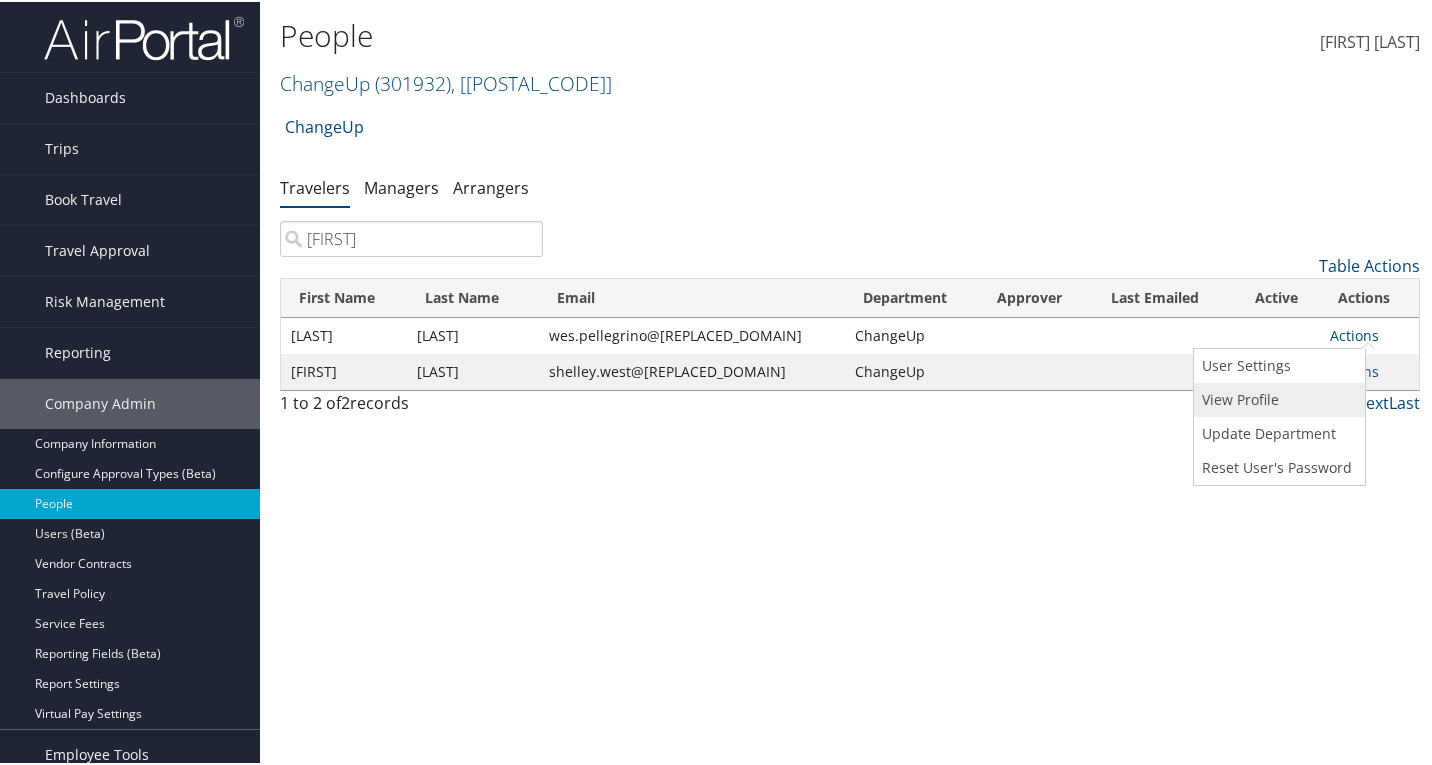 click on "View Profile" at bounding box center [1277, 398] 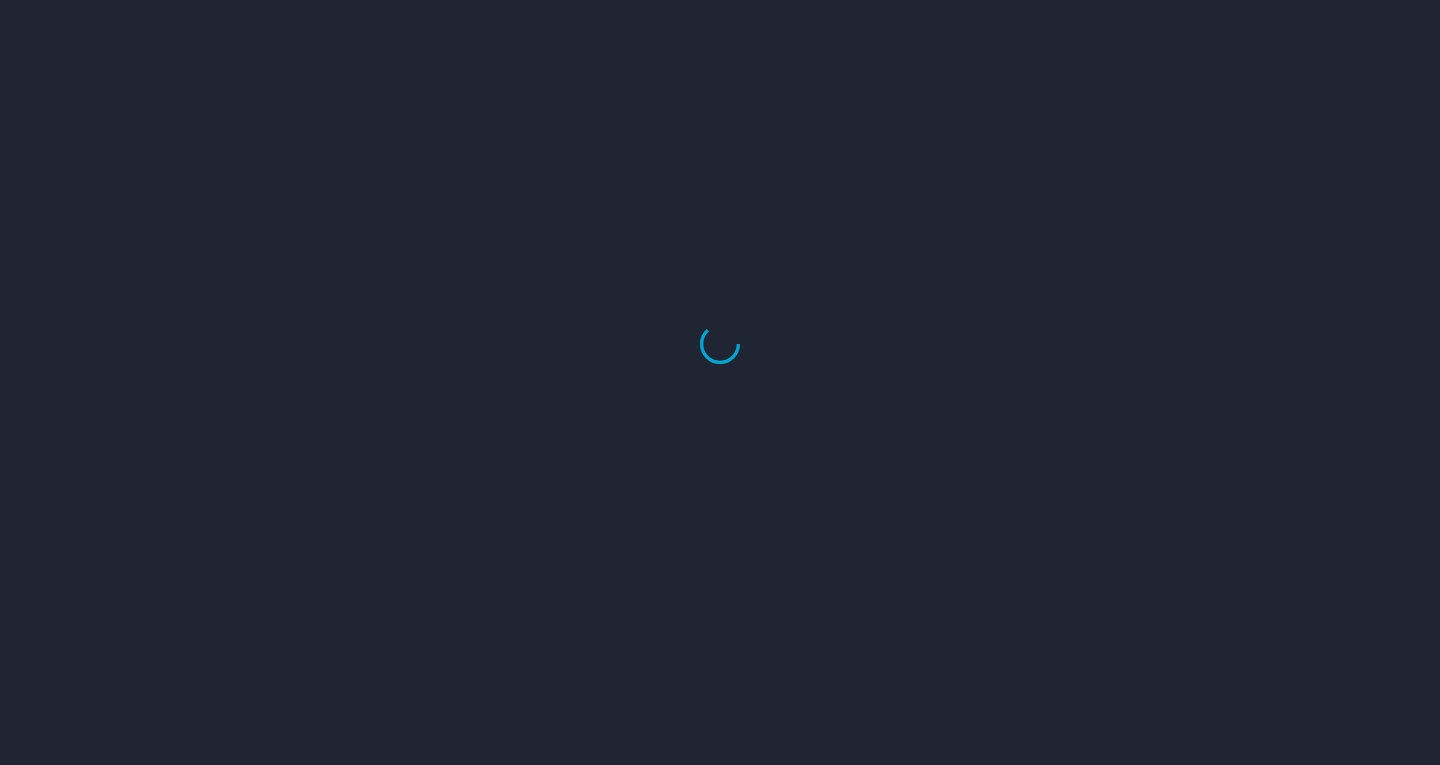 scroll, scrollTop: 0, scrollLeft: 0, axis: both 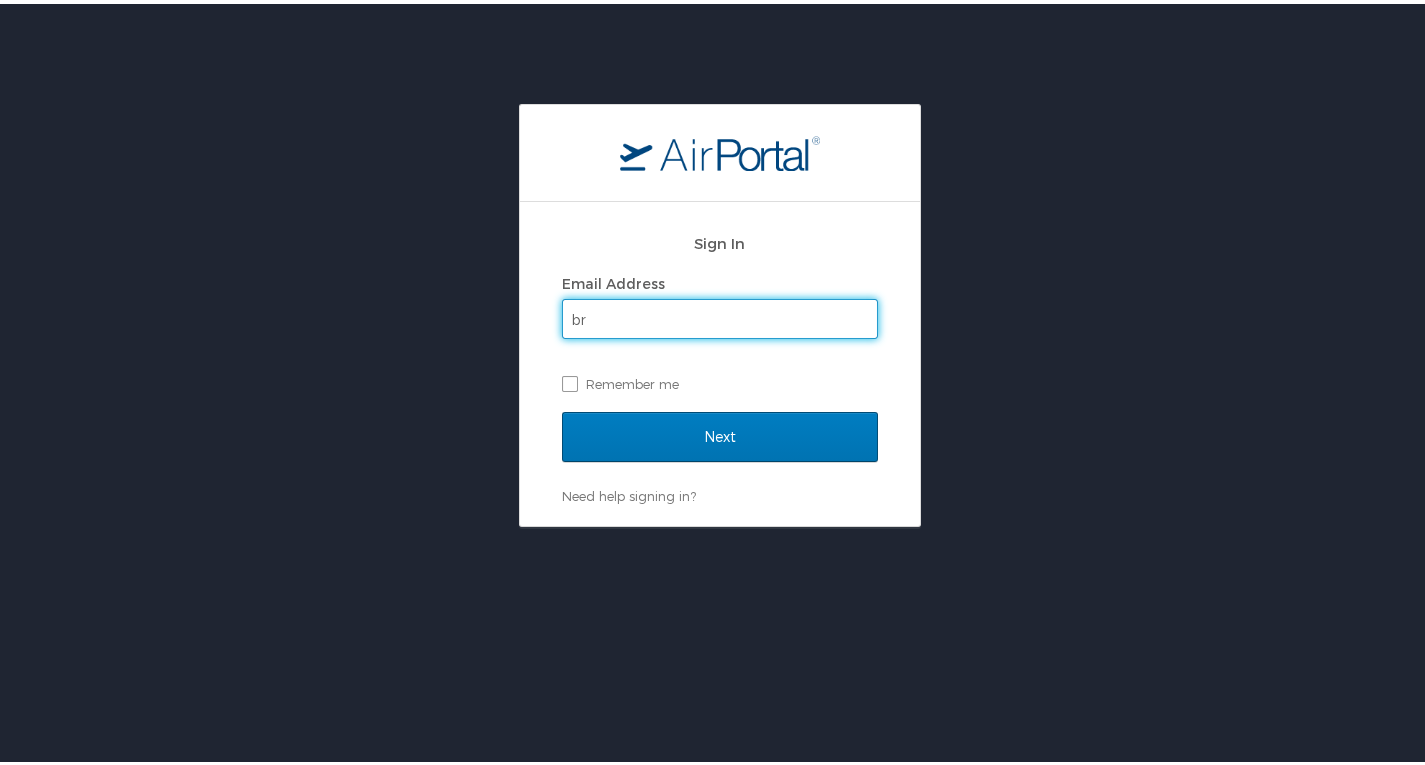 type on "briley.maksel@changeupinc.com" 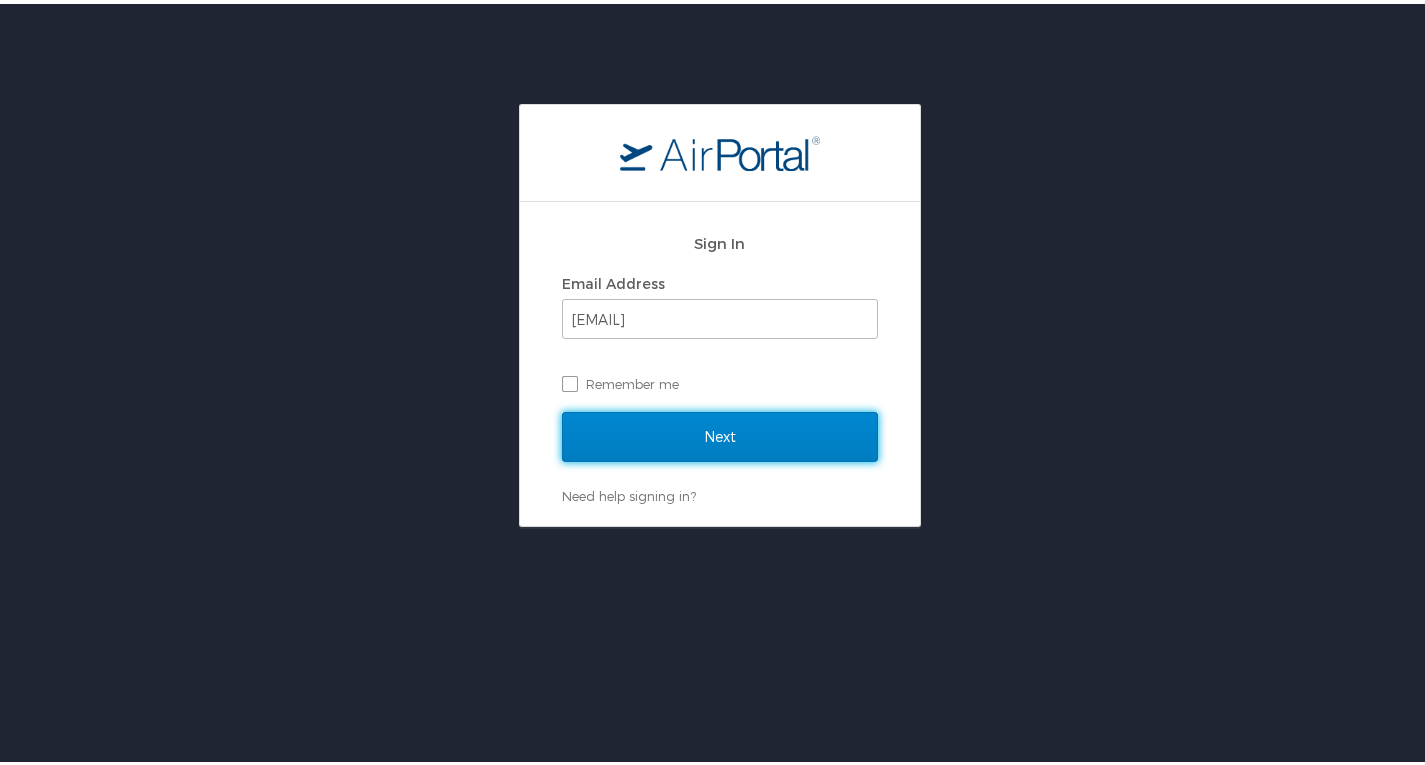click on "Next" at bounding box center (720, 433) 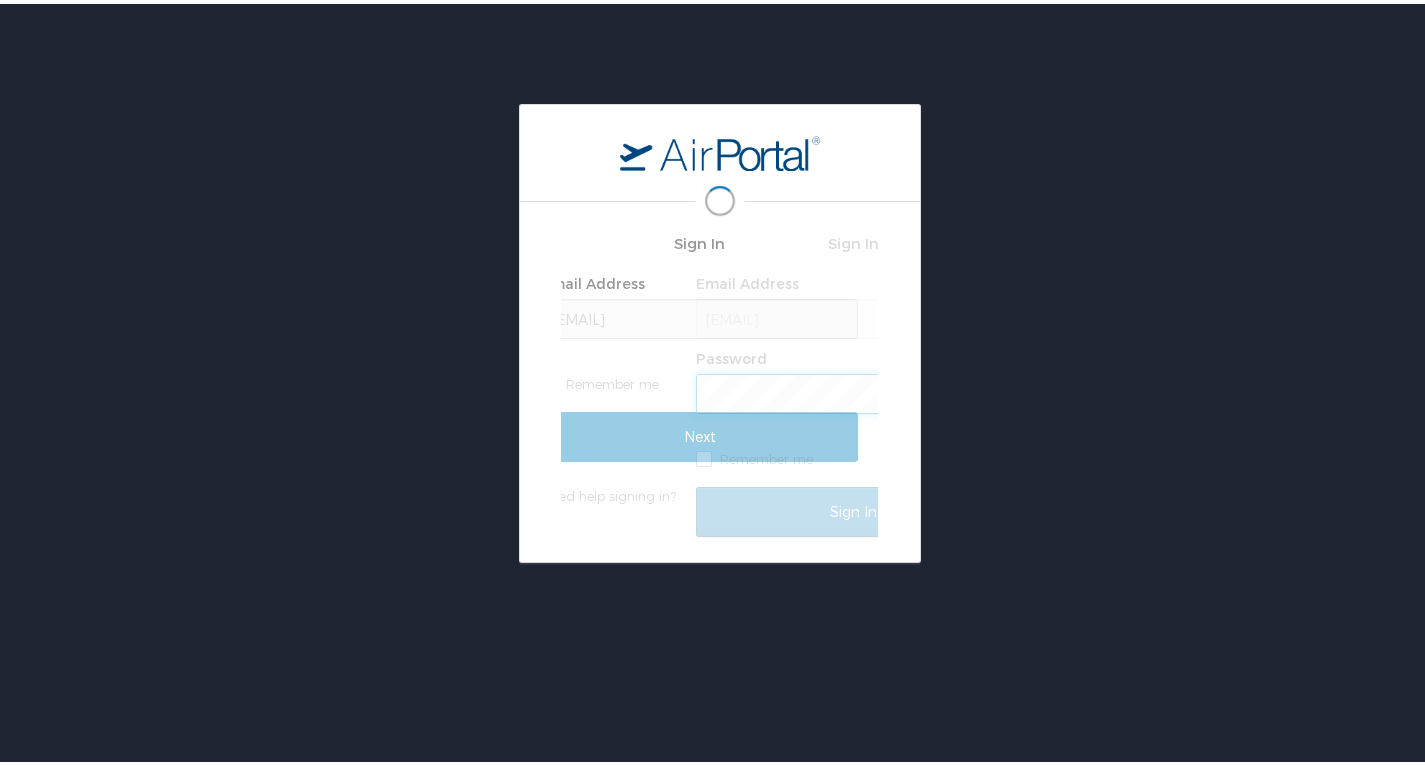 scroll, scrollTop: 0, scrollLeft: 0, axis: both 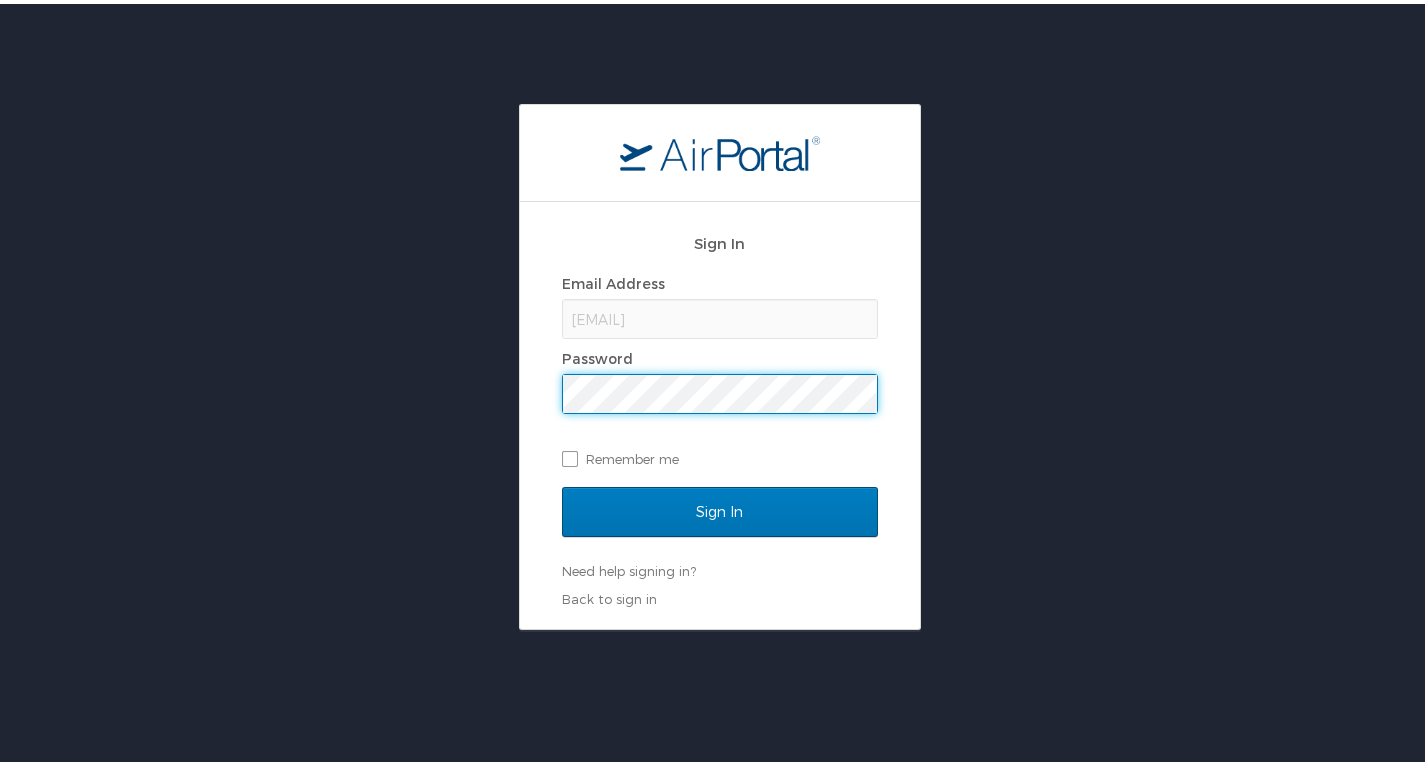 click on "Sign In" at bounding box center (720, 508) 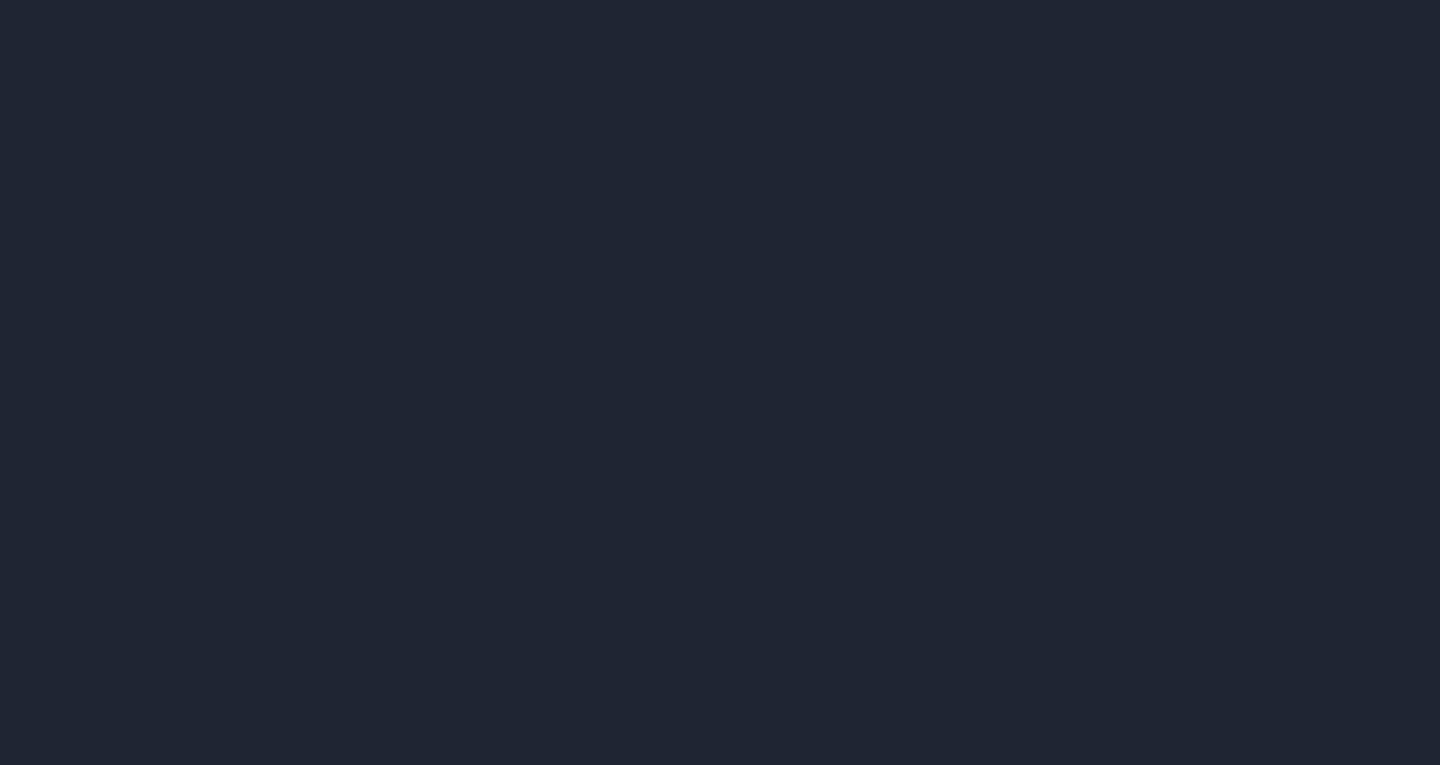 scroll, scrollTop: 0, scrollLeft: 0, axis: both 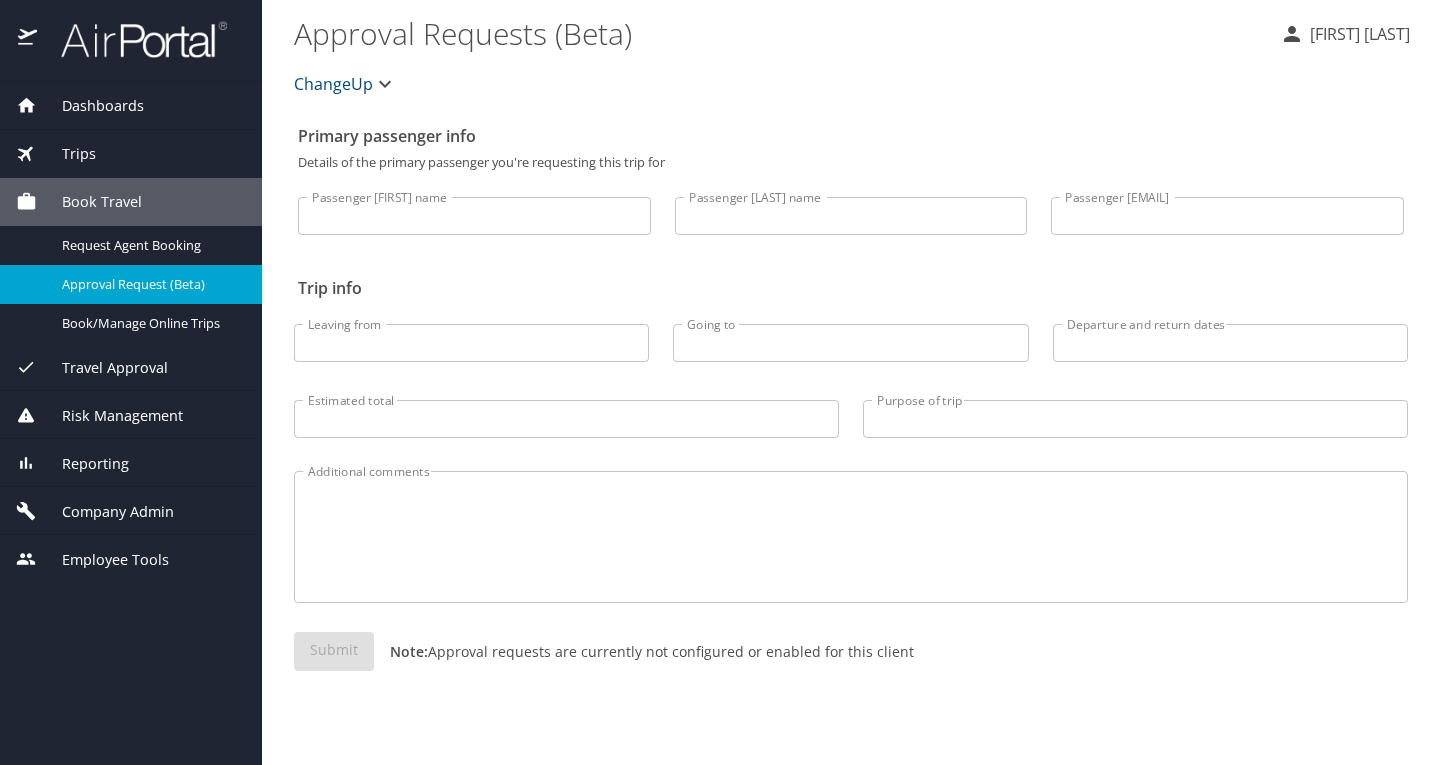 click on "Company Admin" at bounding box center (105, 512) 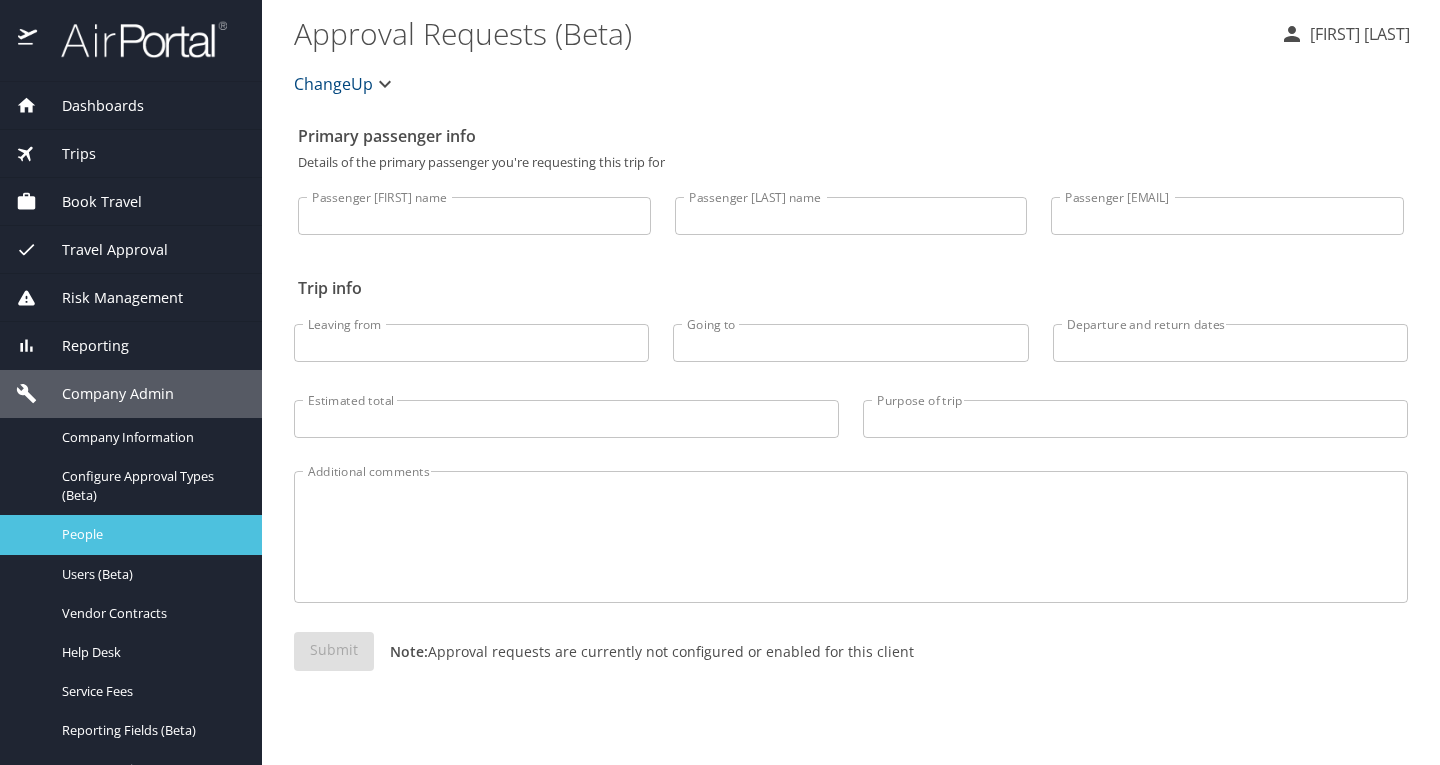 click on "People" at bounding box center [150, 534] 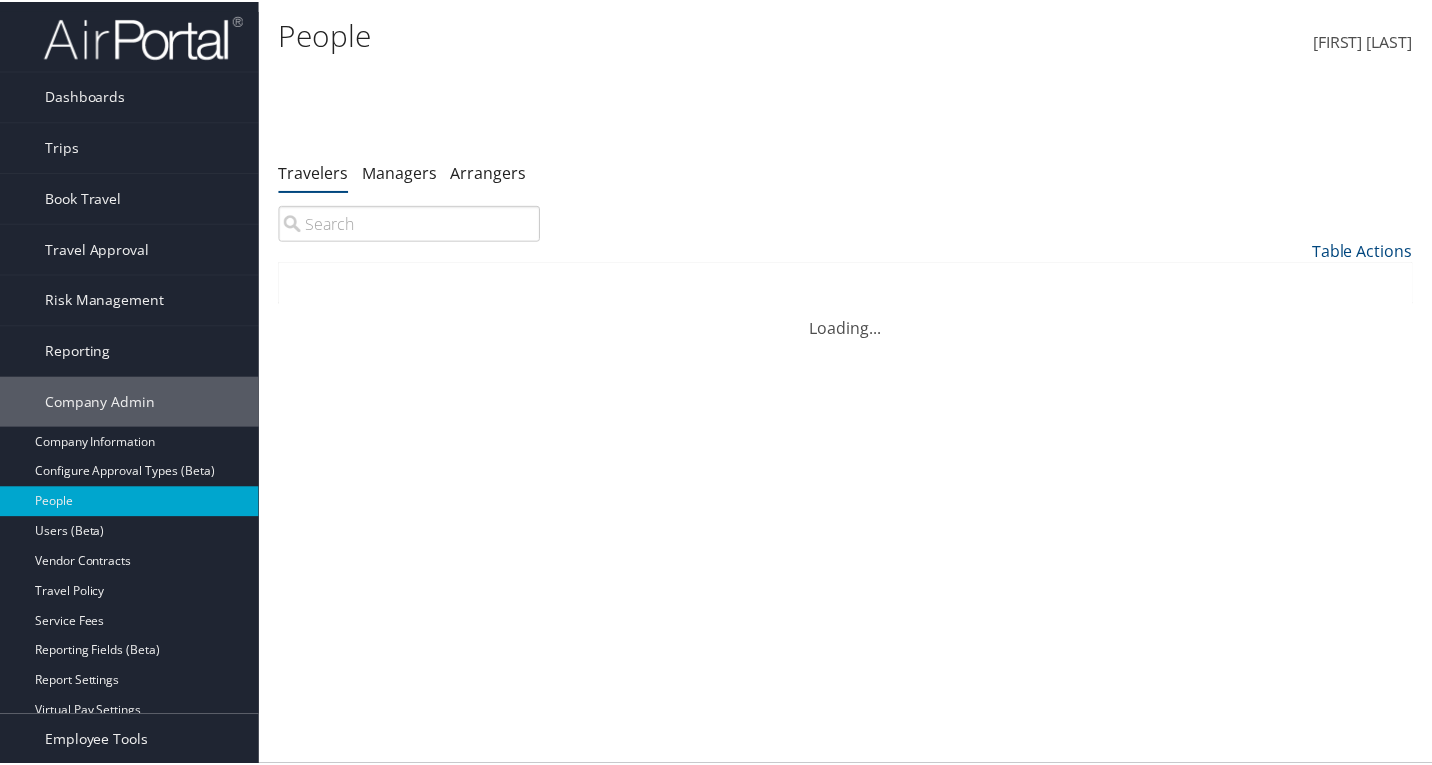 scroll, scrollTop: 0, scrollLeft: 0, axis: both 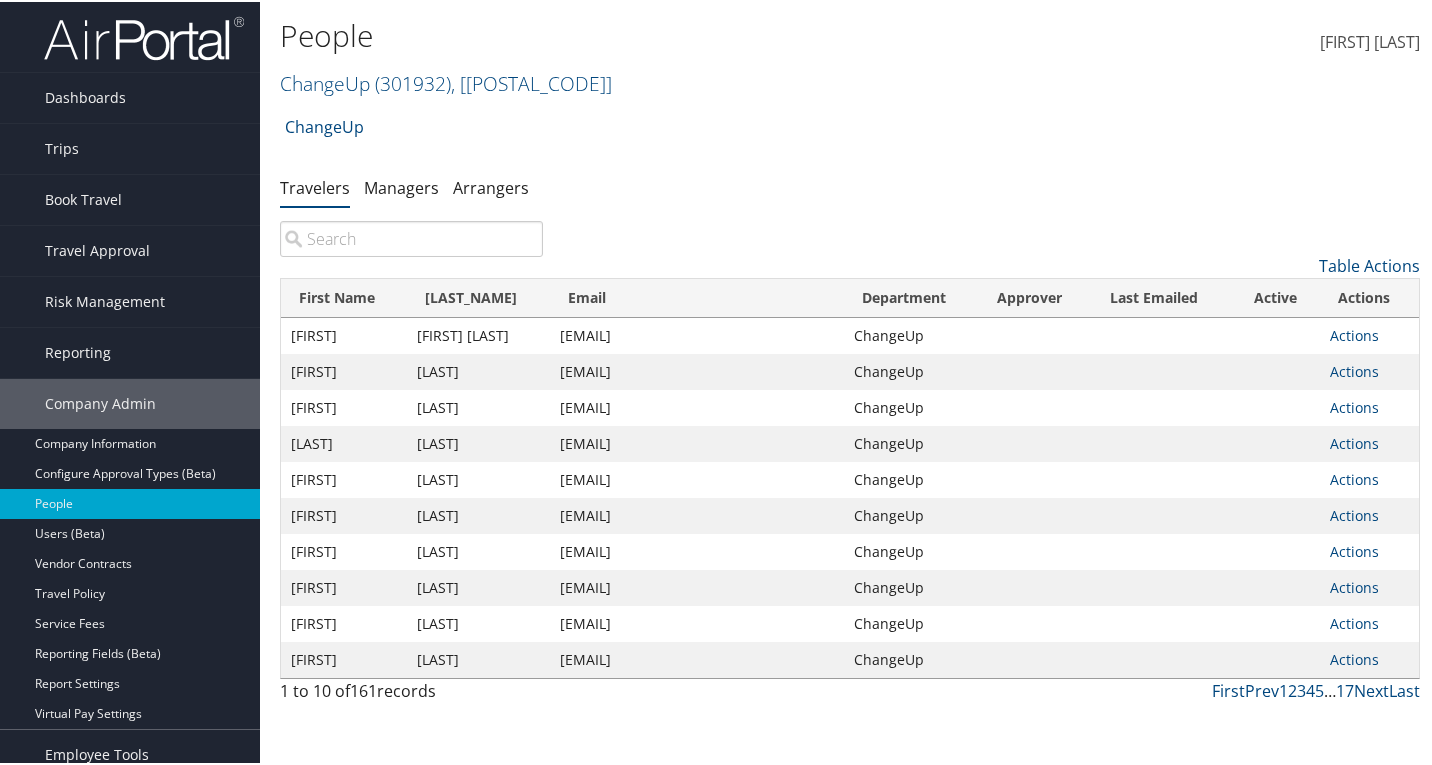 click at bounding box center (411, 237) 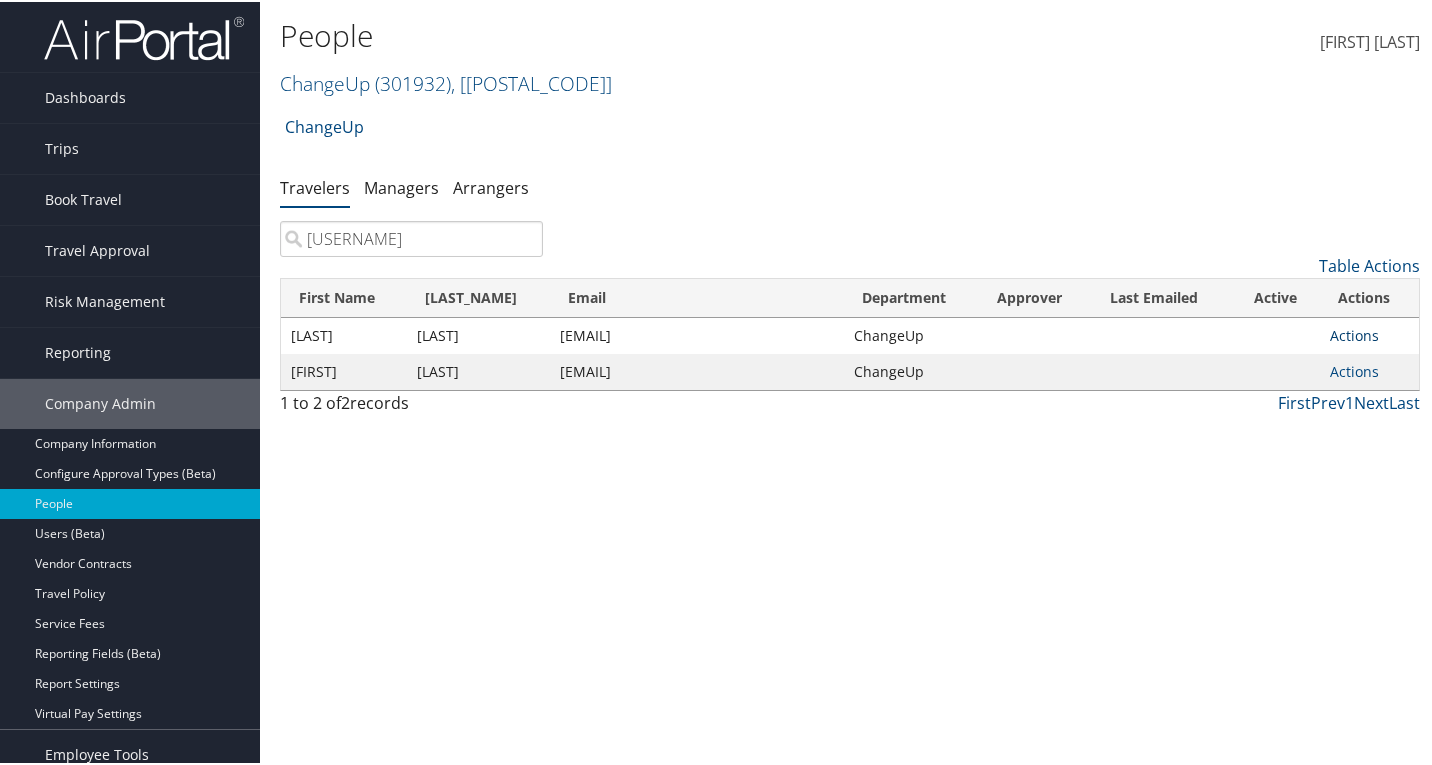 type on "wes" 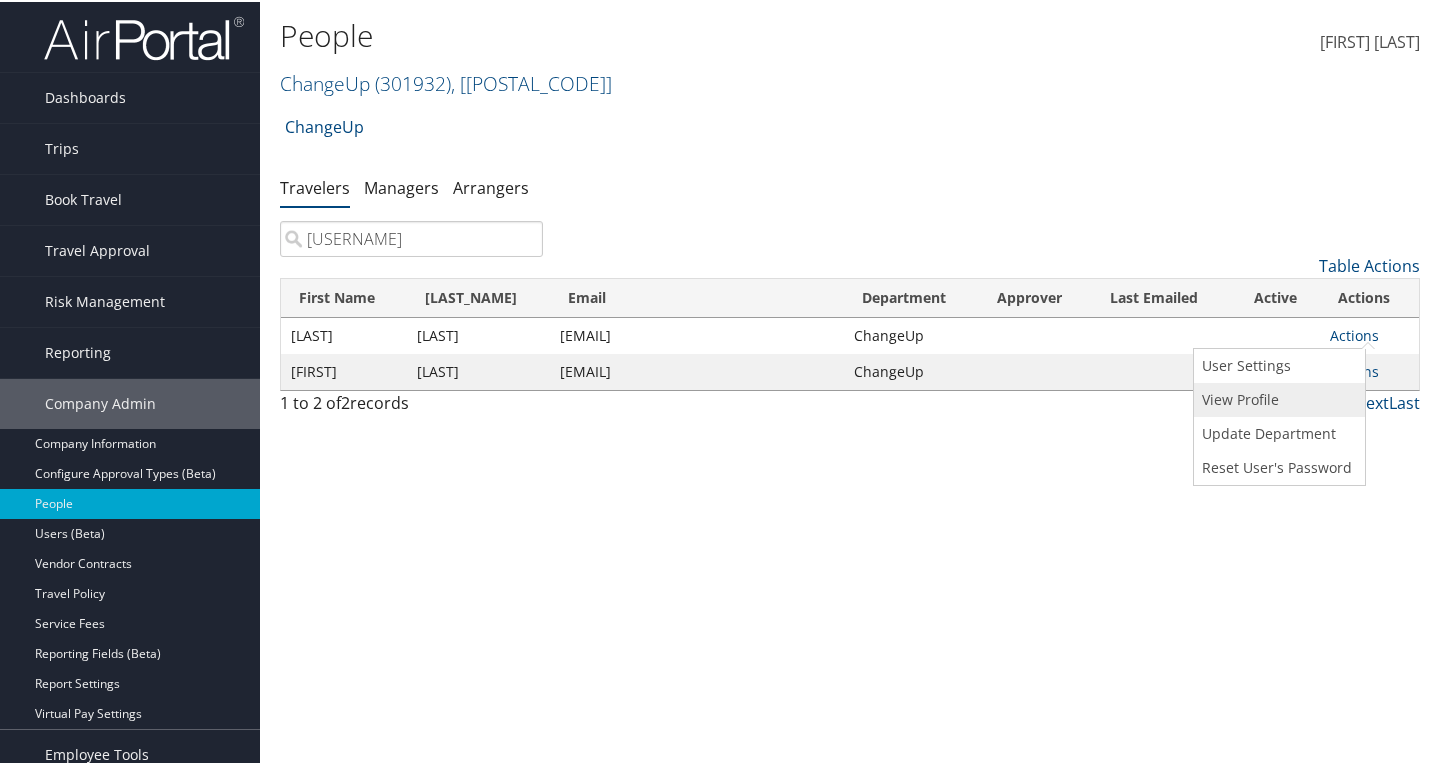 click on "View Profile" at bounding box center [1277, 398] 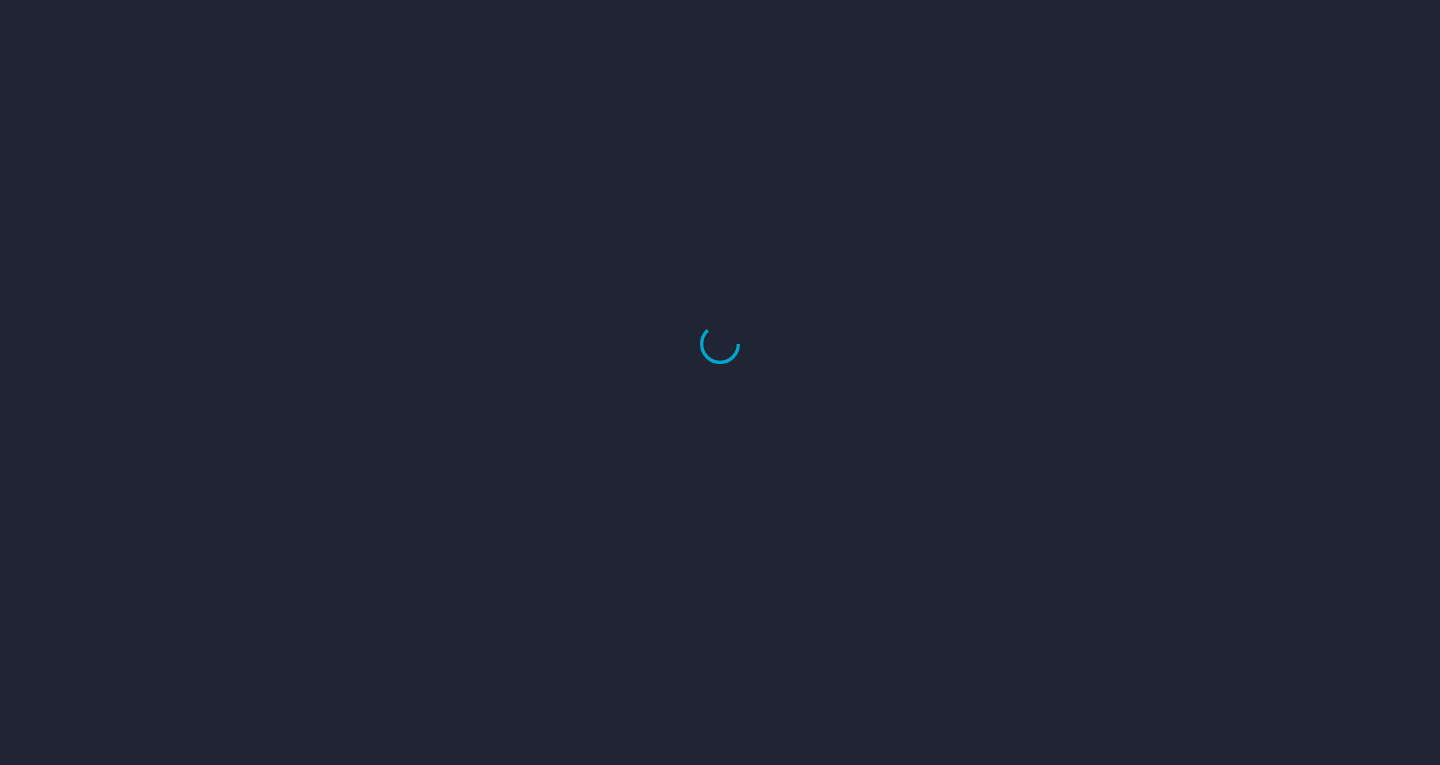 scroll, scrollTop: 0, scrollLeft: 0, axis: both 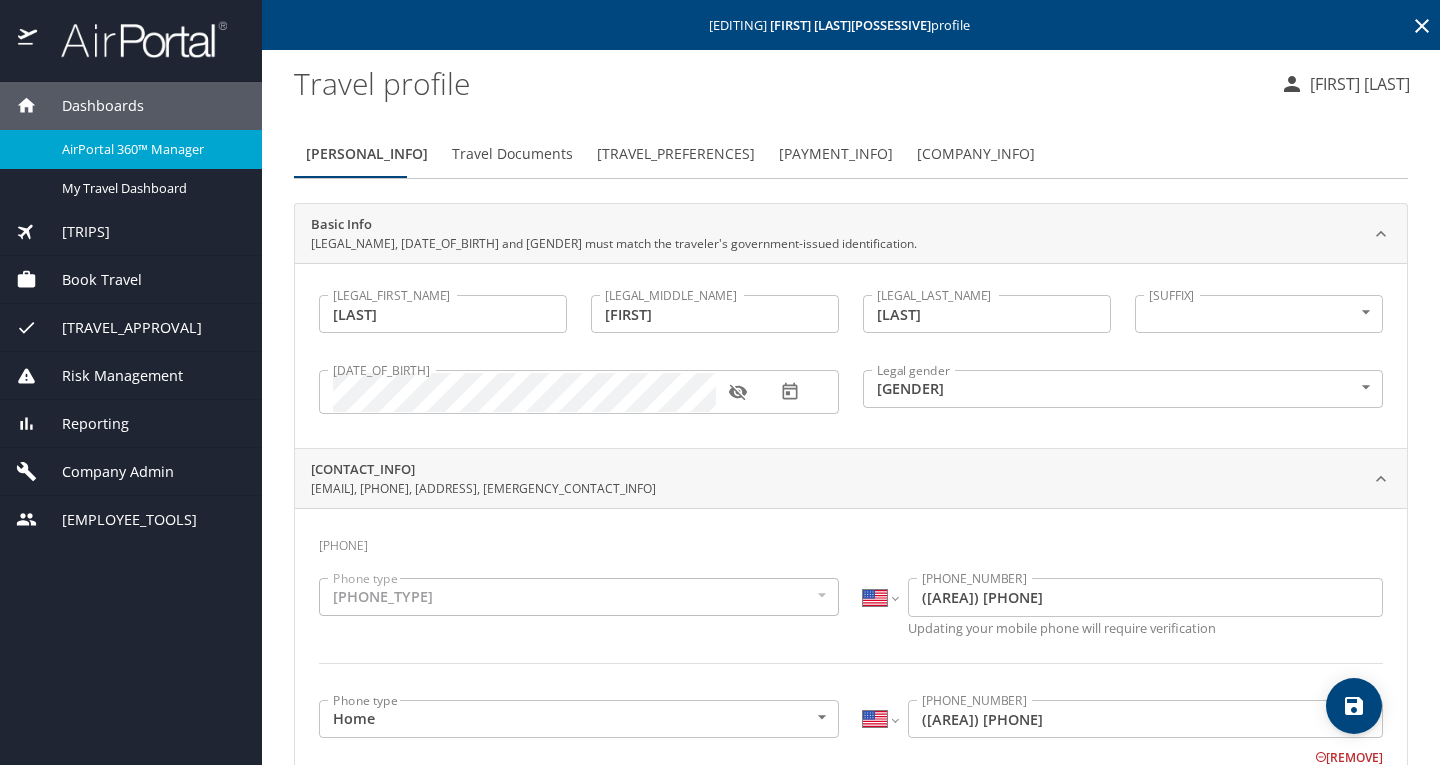 click on "[TRAVEL_PREFERENCES]" at bounding box center [676, 154] 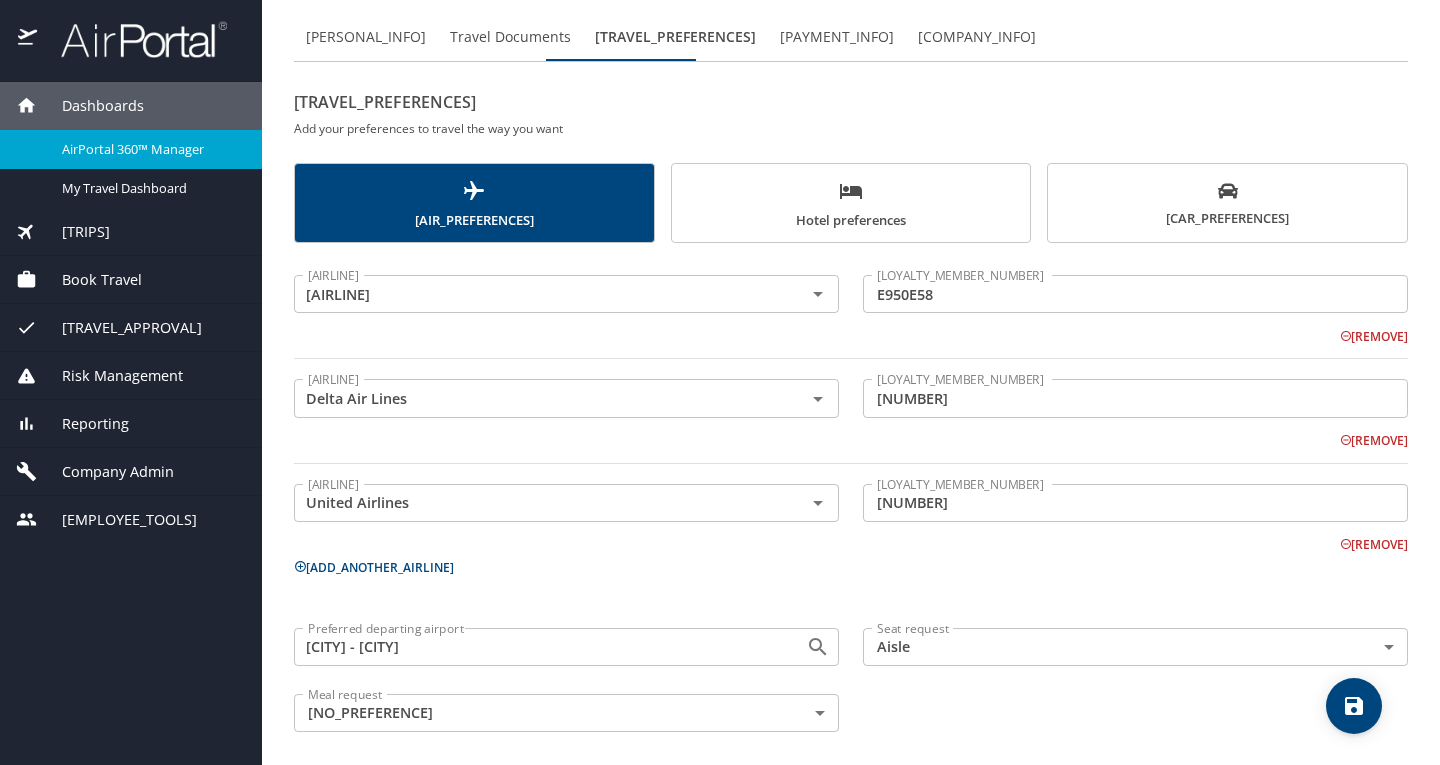 scroll, scrollTop: 127, scrollLeft: 0, axis: vertical 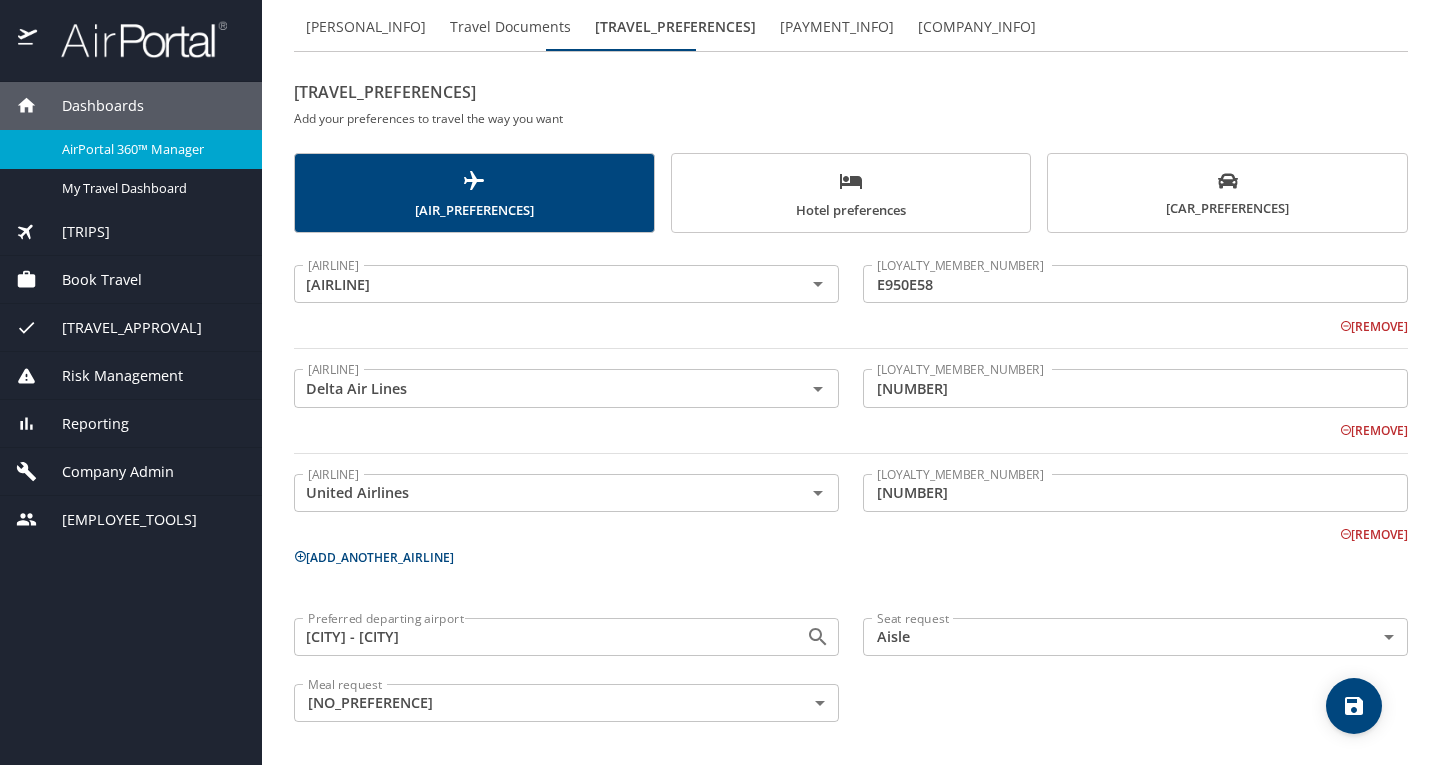 click on "[CAR_PREFERENCES]" at bounding box center [1227, 195] 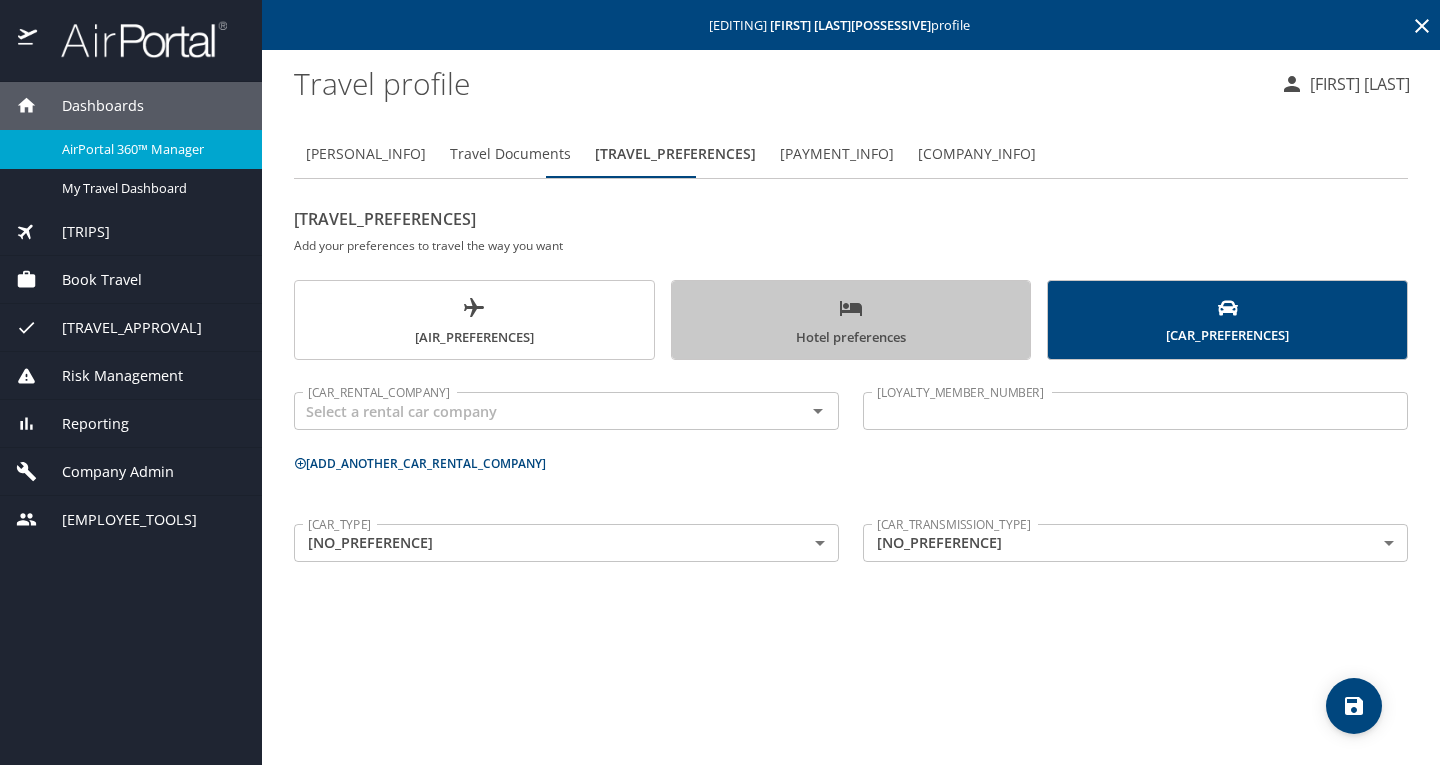 click on "Hotel preferences" at bounding box center [851, 322] 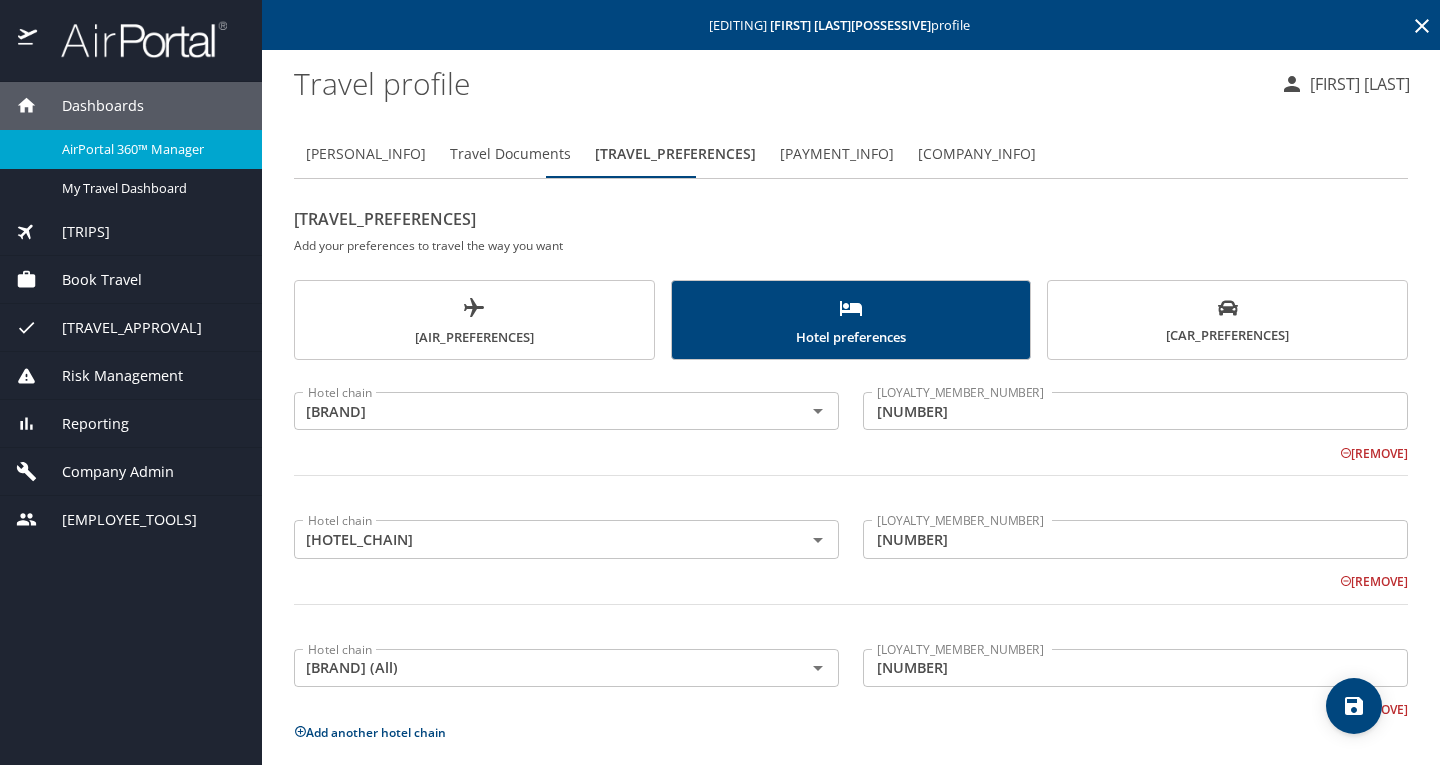 click on "Personal Info Travel Documents Travel Preferences Payment Info Company Info Travel Preferences Add your preferences to travel the way you want Air preferences Hotel preferences Car preferences Hotel chain IHG Hotel chain   Loyalty member # [NUMBER] Loyalty member #  Remove Hotel chain Hilton (All) Hotel chain   Loyalty member # [NUMBER] Loyalty member #  Remove Hotel chain Marriott (All) Hotel chain   Loyalty member # [NUMBER] Loyalty member #  Remove  Add another hotel chain   Room type No Preference NotApplicable Room type" at bounding box center (851, 486) 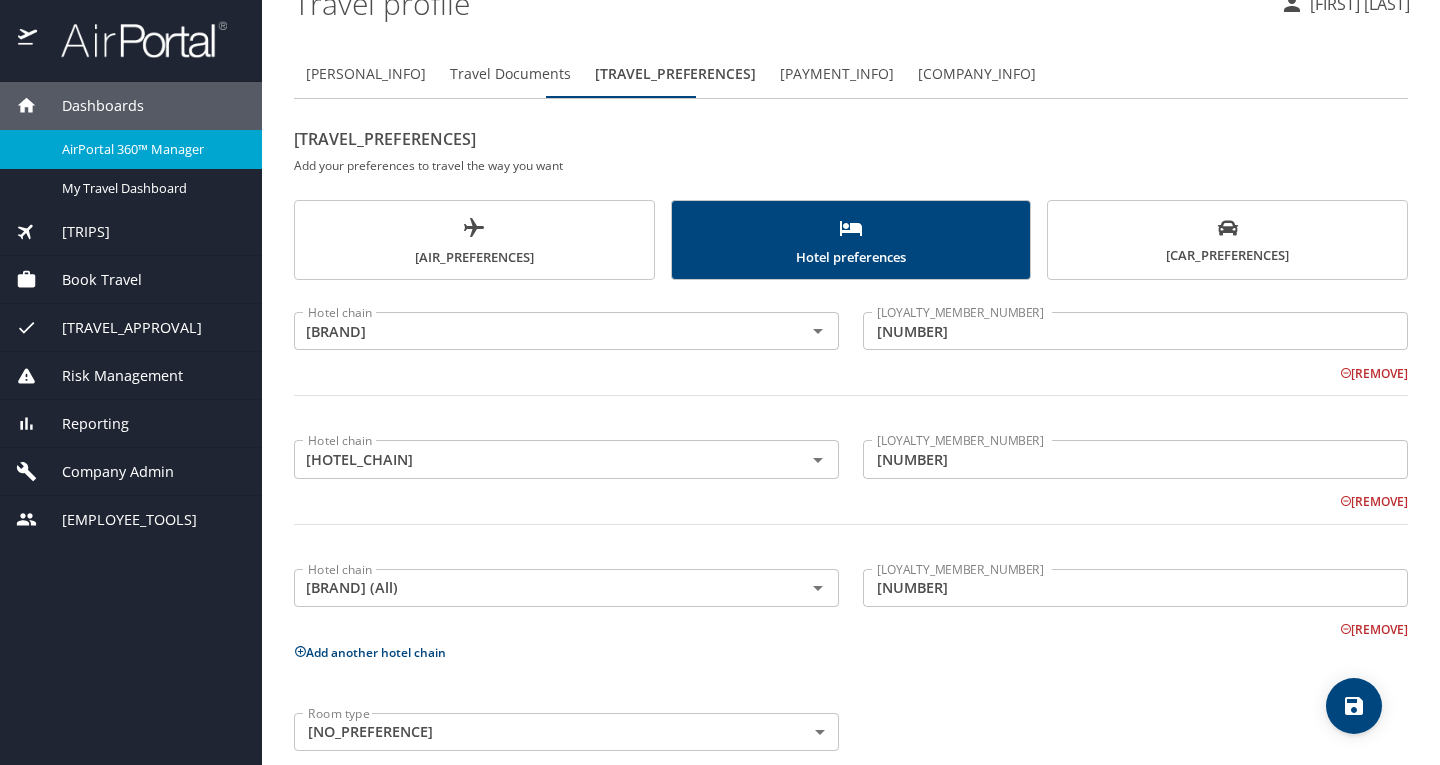 scroll, scrollTop: 108, scrollLeft: 0, axis: vertical 